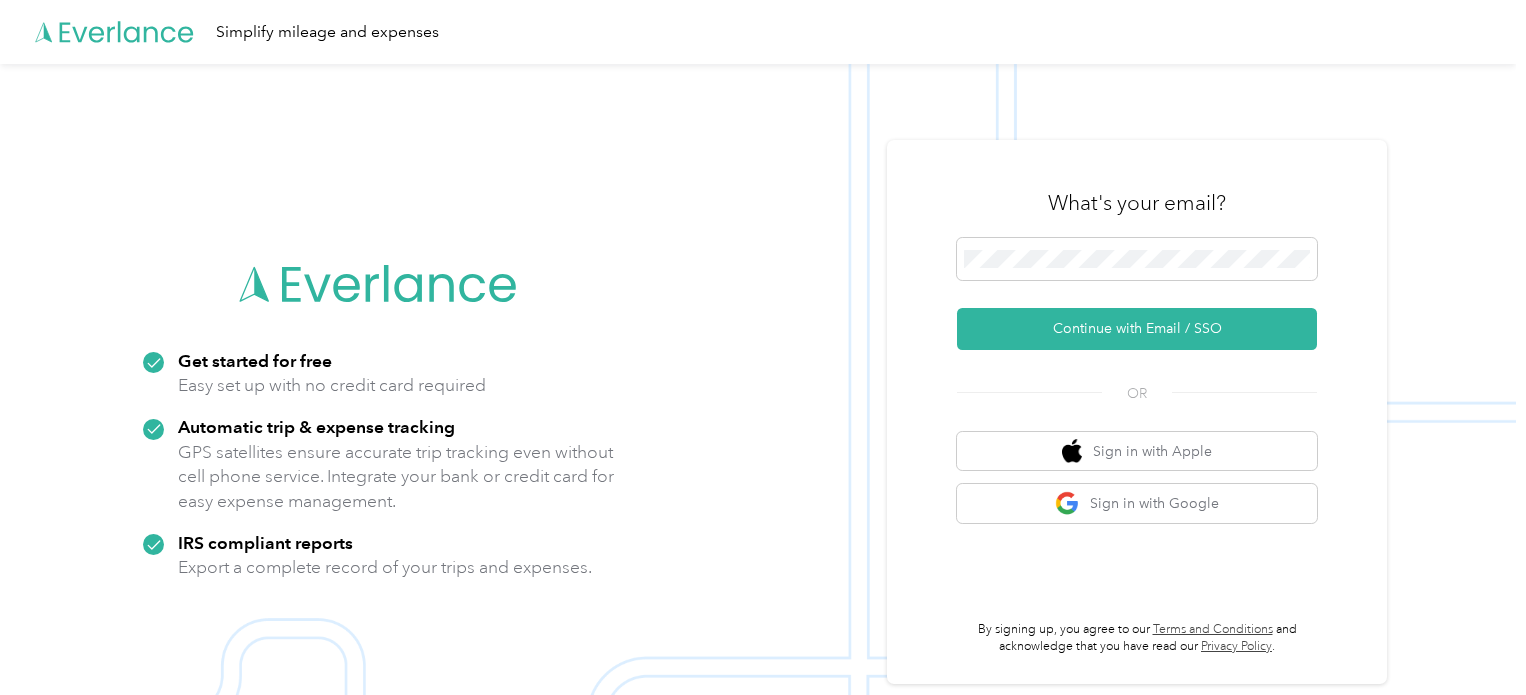 scroll, scrollTop: 0, scrollLeft: 0, axis: both 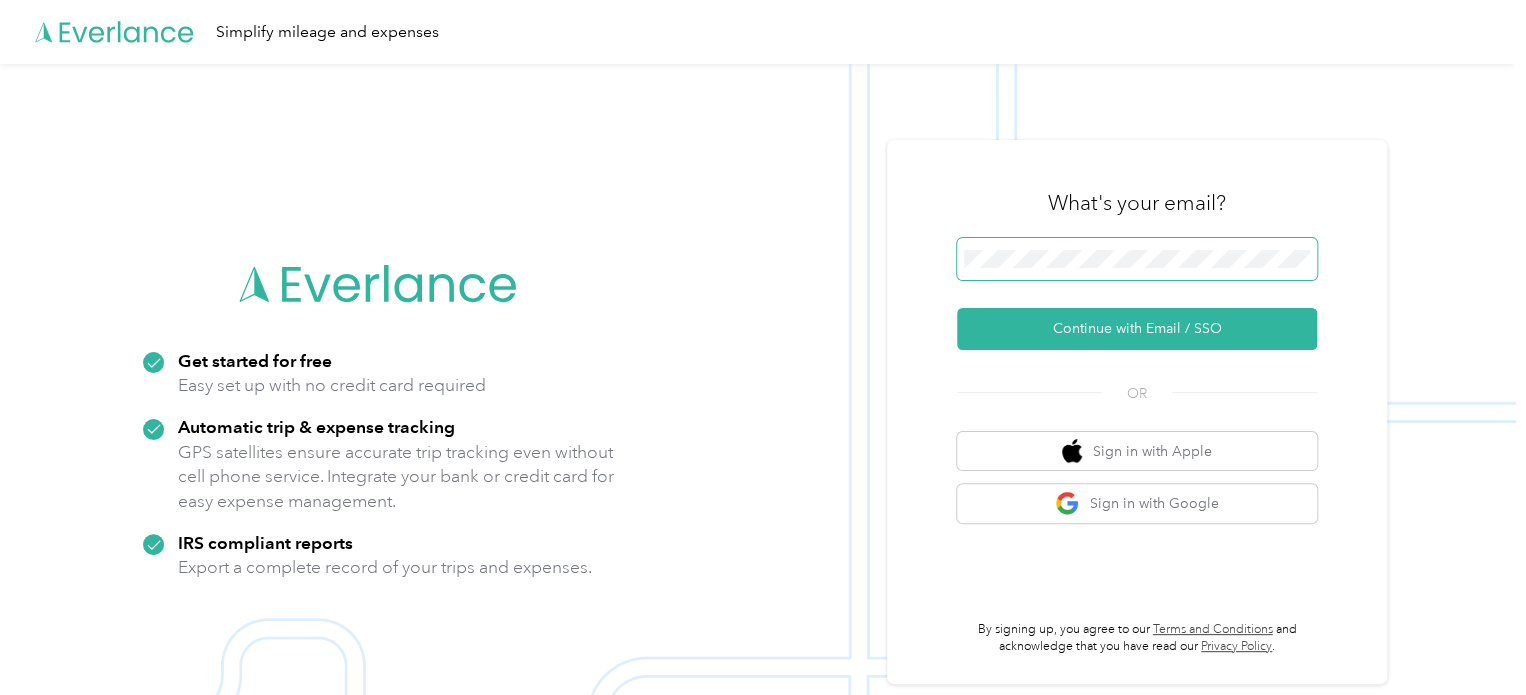 click at bounding box center (1137, 259) 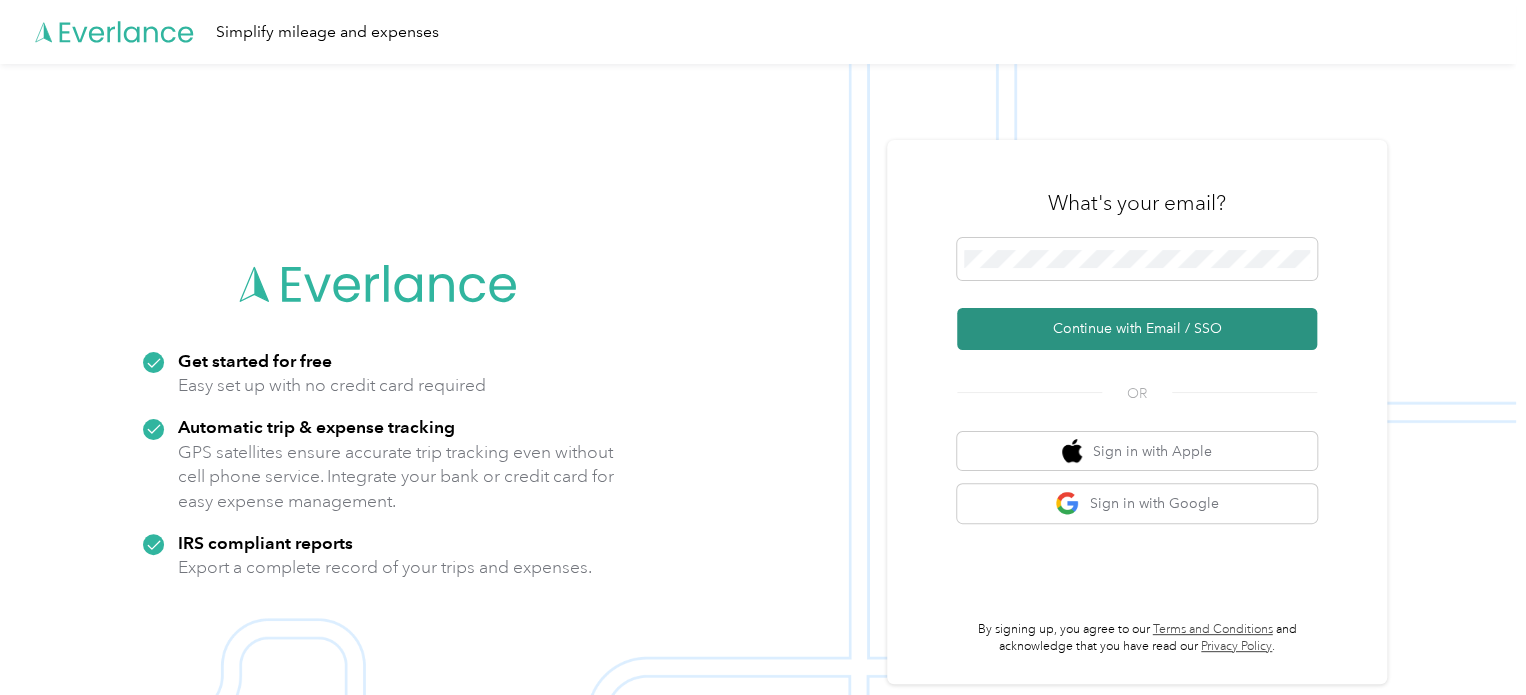 click on "Continue with Email / SSO" at bounding box center (1137, 329) 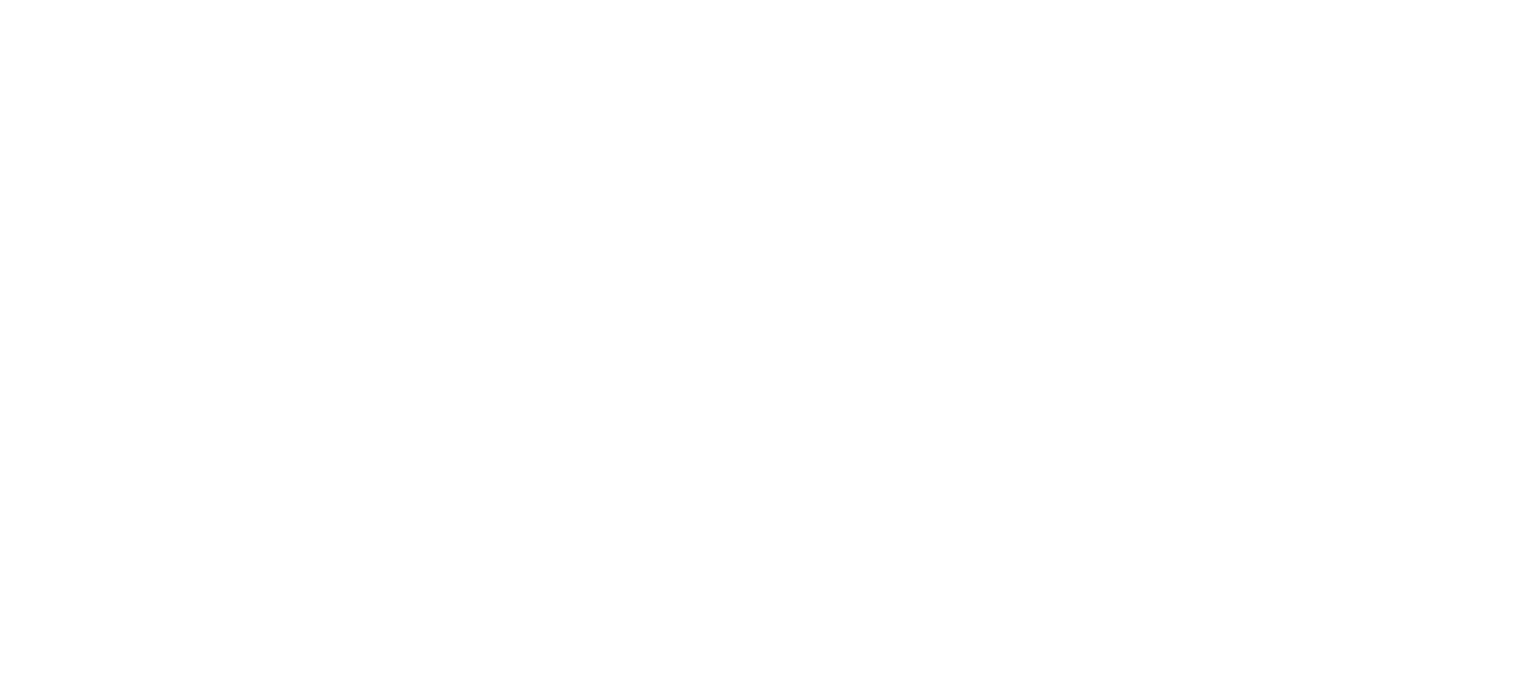 scroll, scrollTop: 0, scrollLeft: 0, axis: both 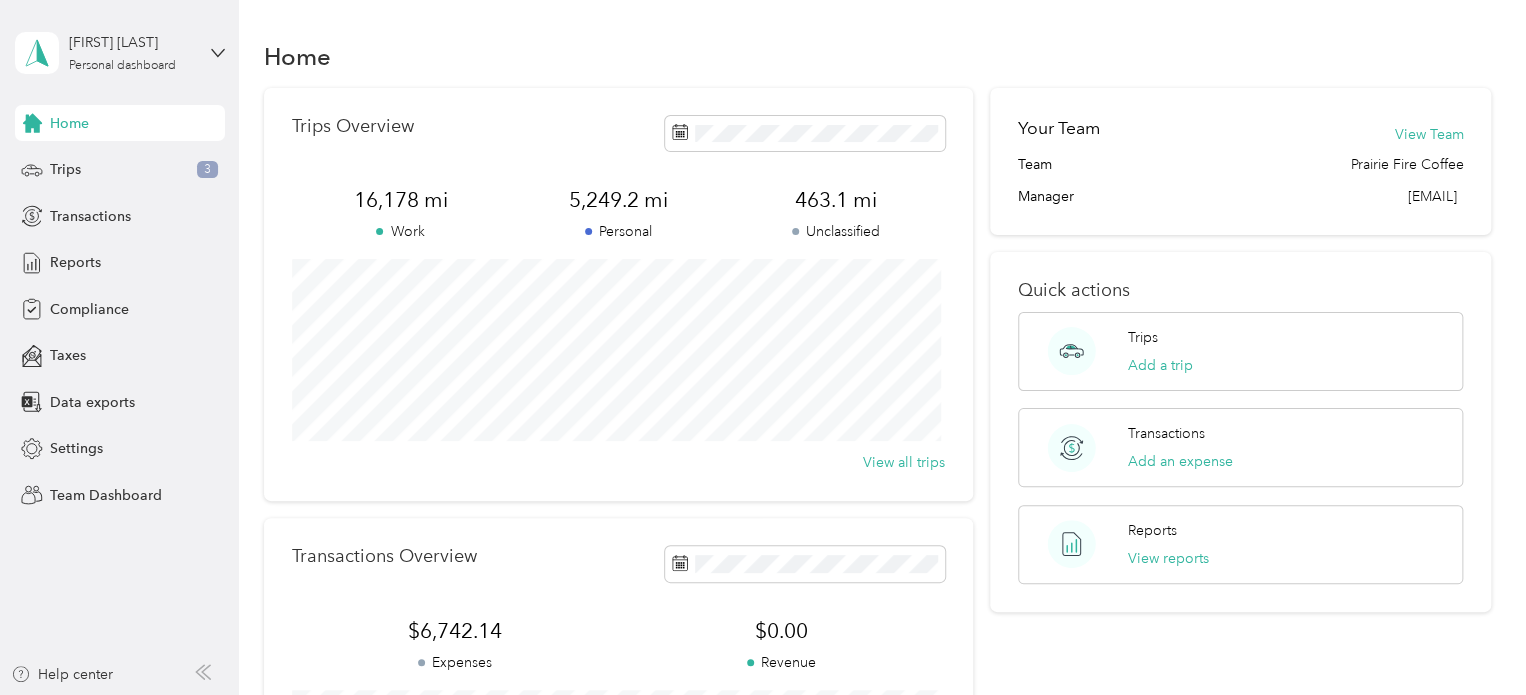 click on "[FIRST] [LAST] Personal dashboard" at bounding box center [120, 53] 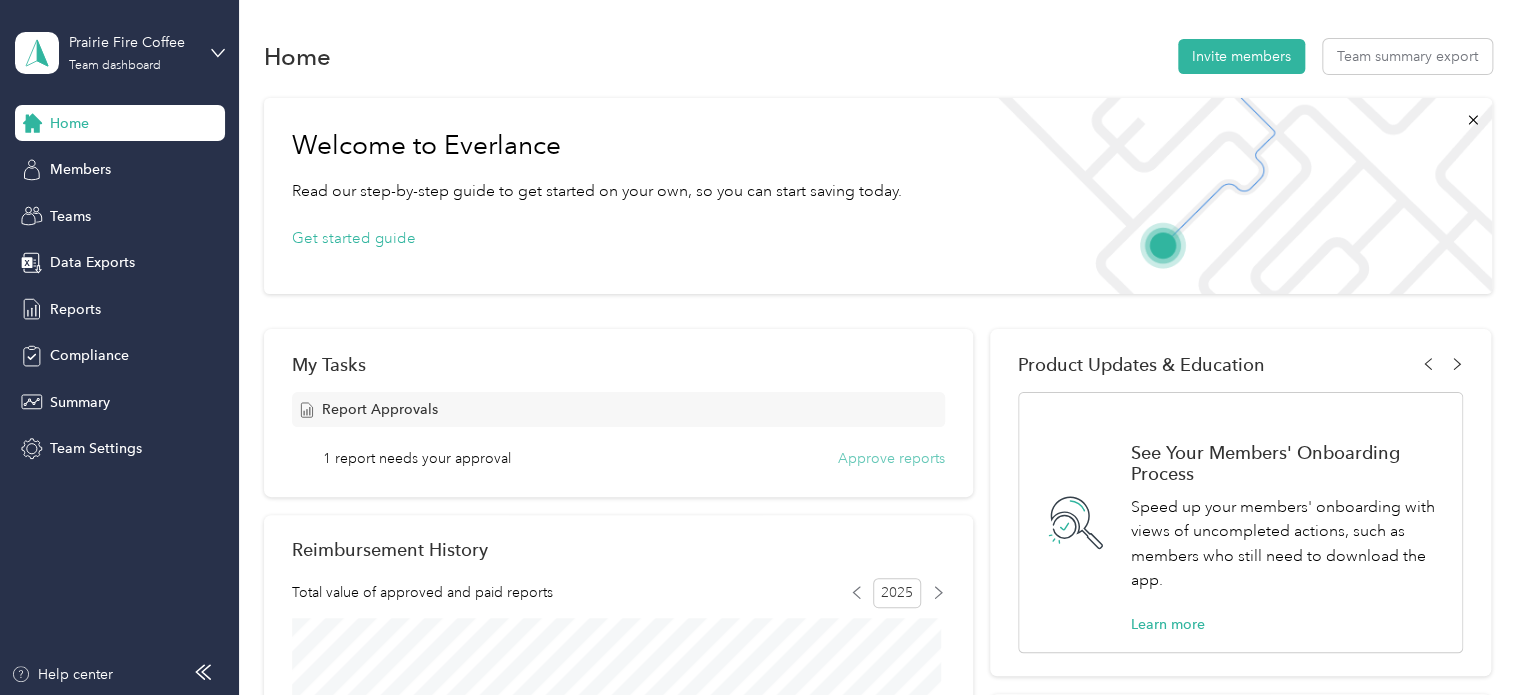 click on "Approve reports" at bounding box center [891, 458] 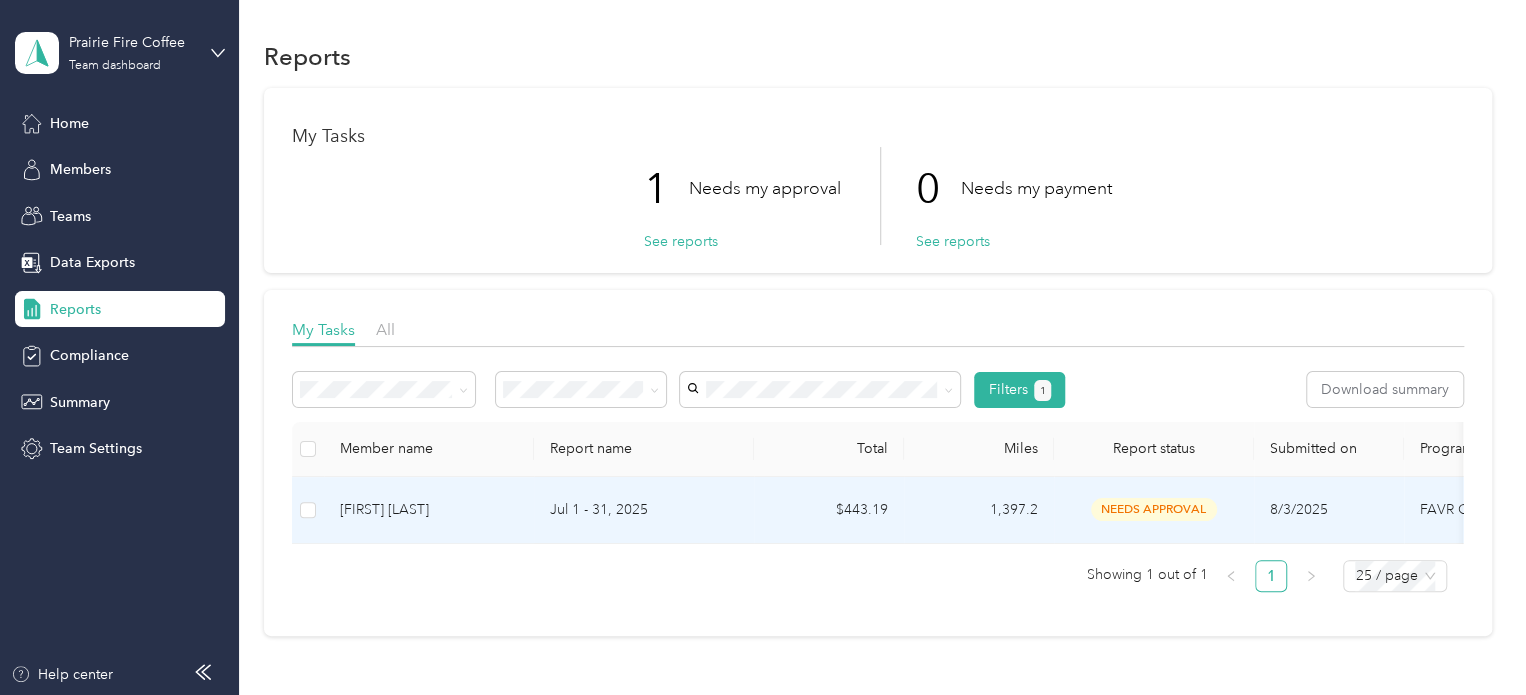 click on "[FIRST] [LAST]" at bounding box center (429, 510) 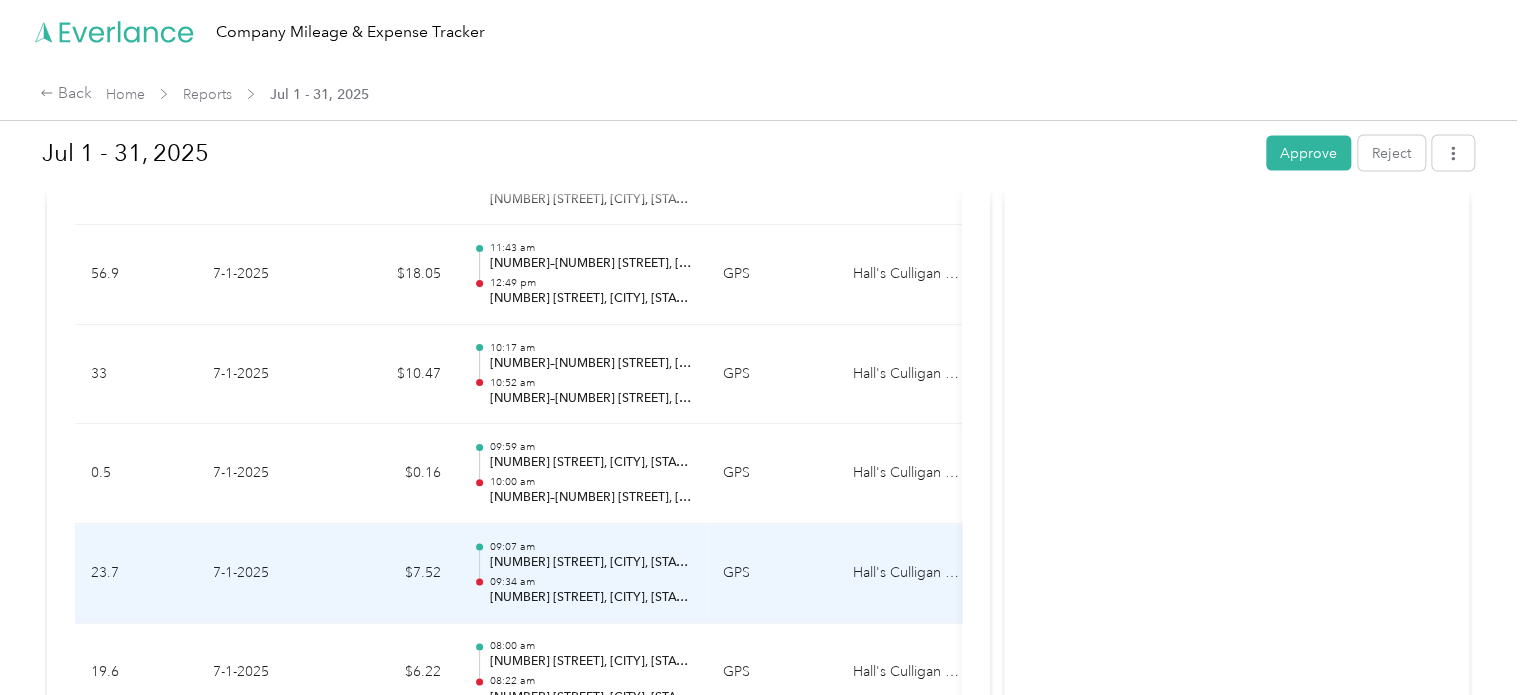 scroll, scrollTop: 1893, scrollLeft: 0, axis: vertical 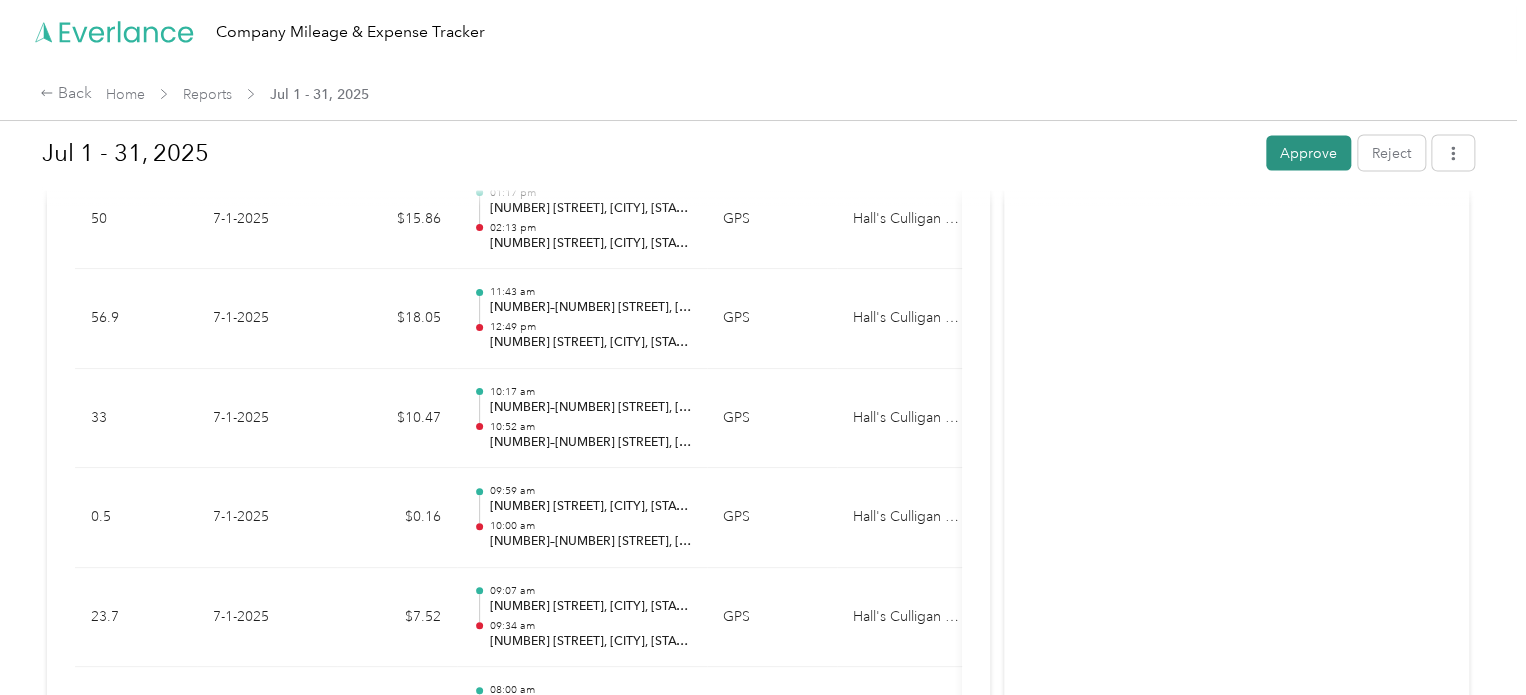 click on "Approve" at bounding box center (1308, 152) 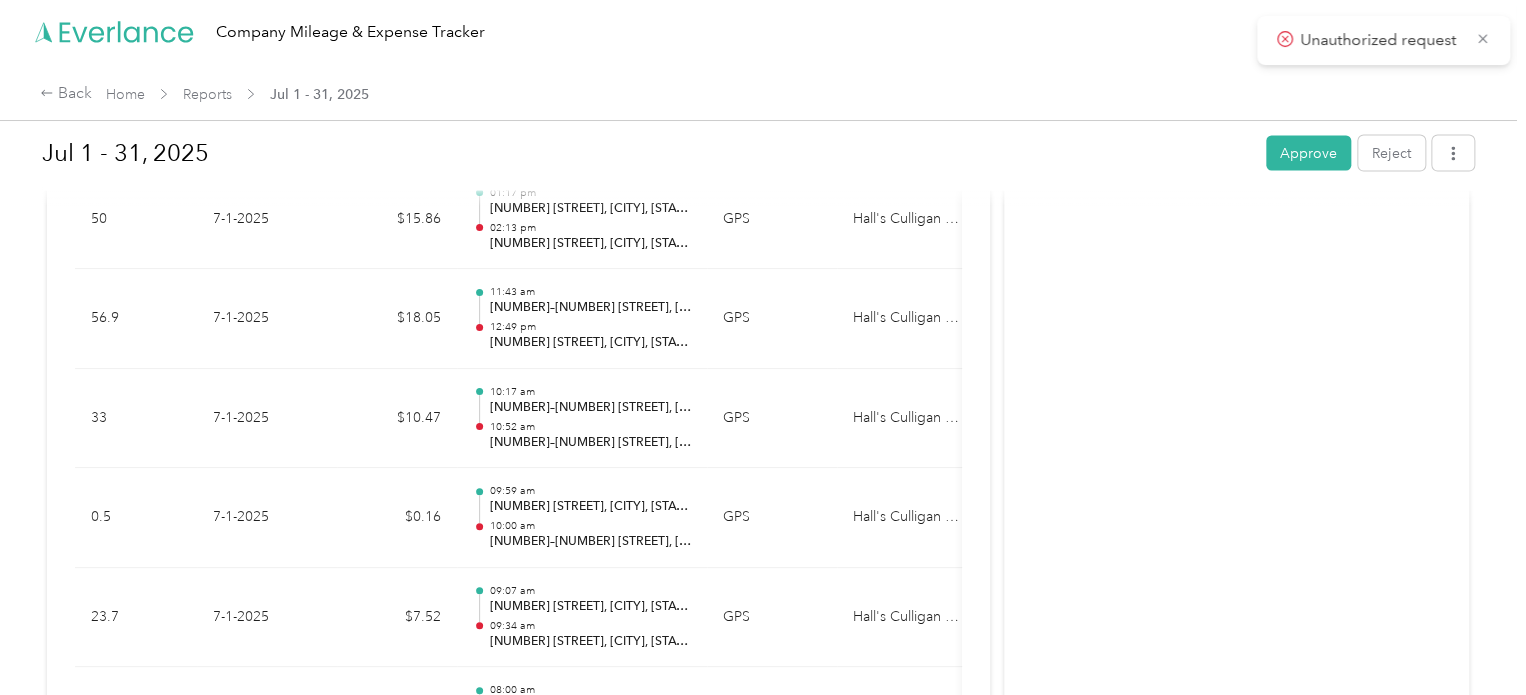 scroll, scrollTop: 1693, scrollLeft: 0, axis: vertical 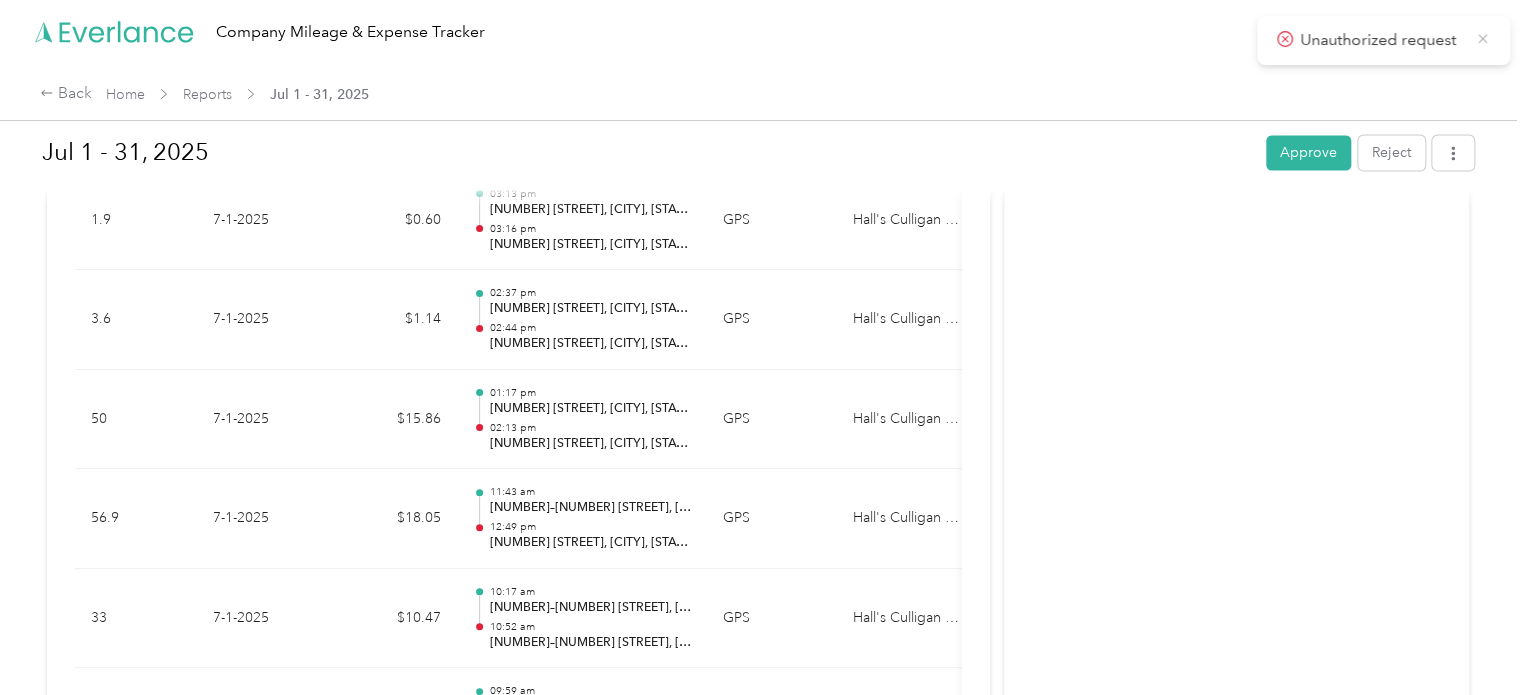 click 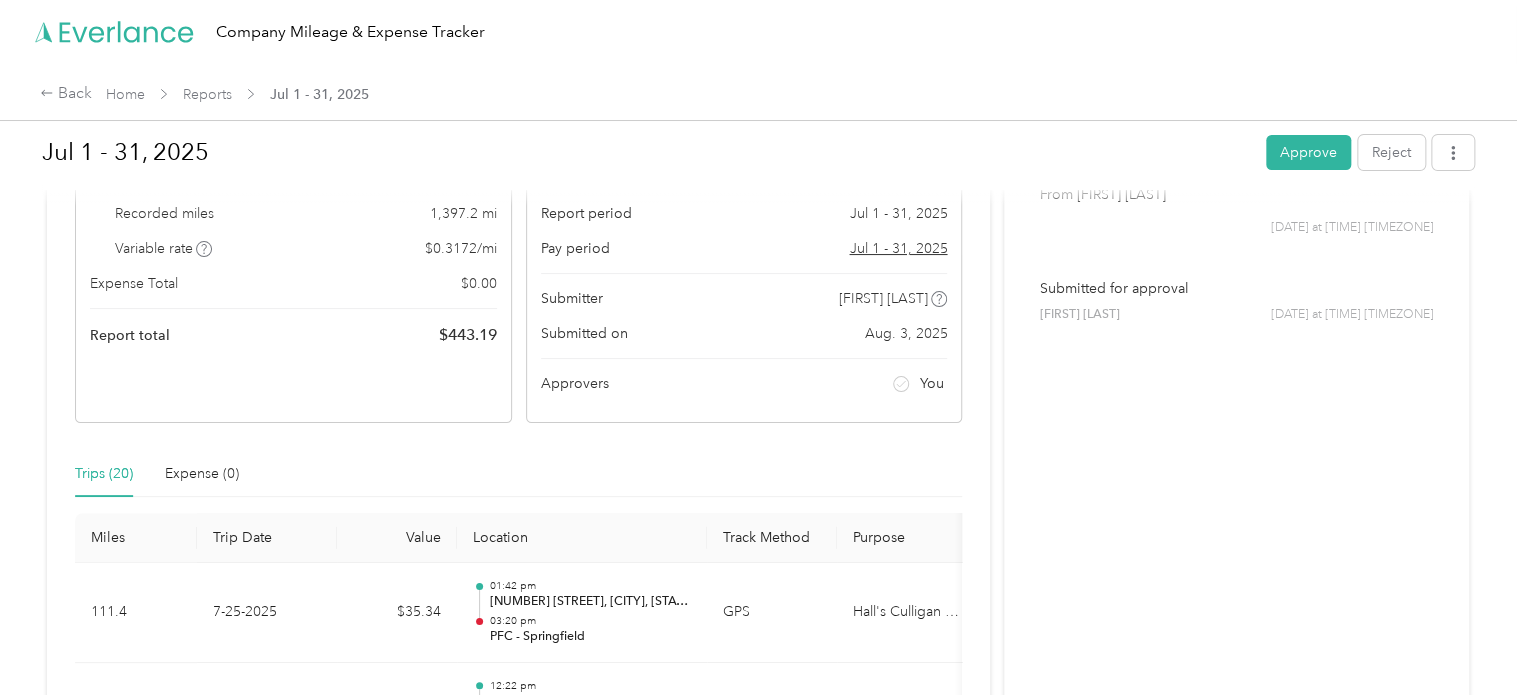 scroll, scrollTop: 0, scrollLeft: 0, axis: both 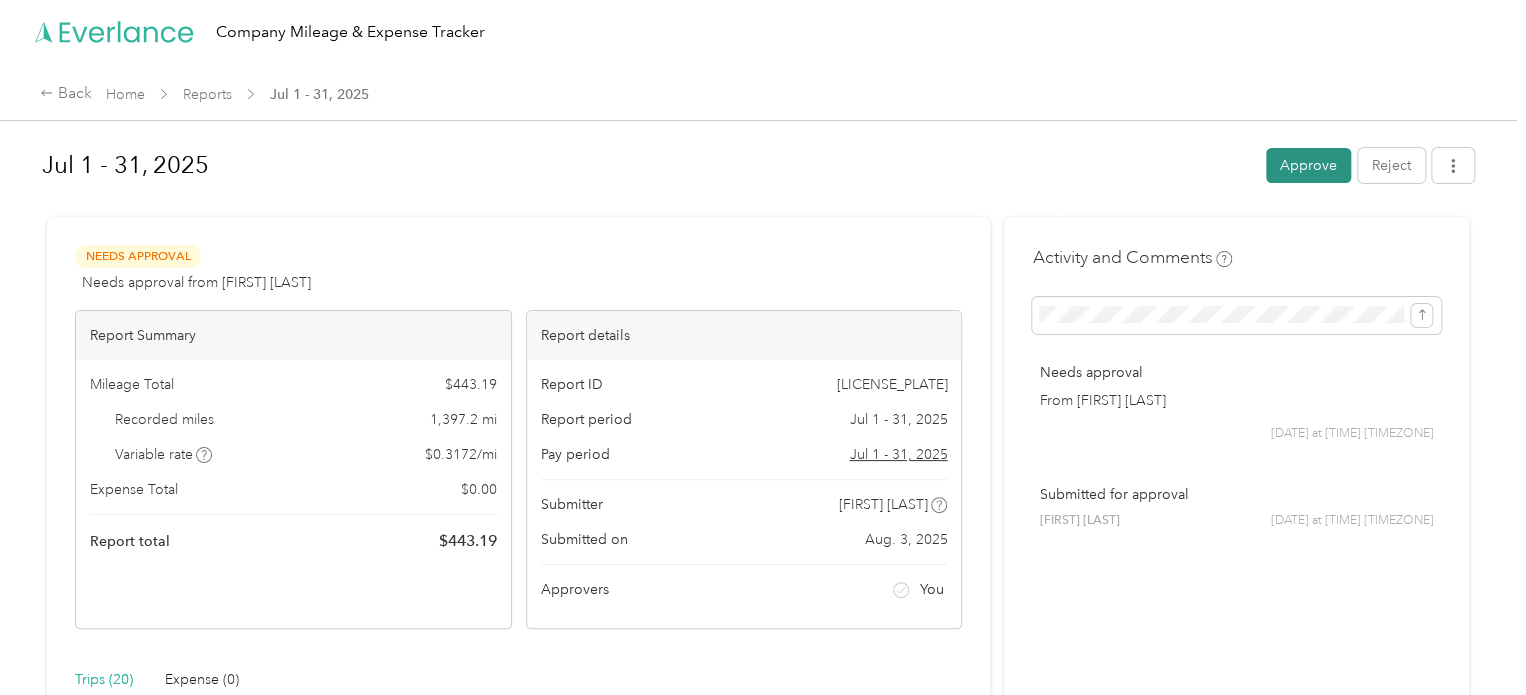 click on "Approve" at bounding box center [1308, 165] 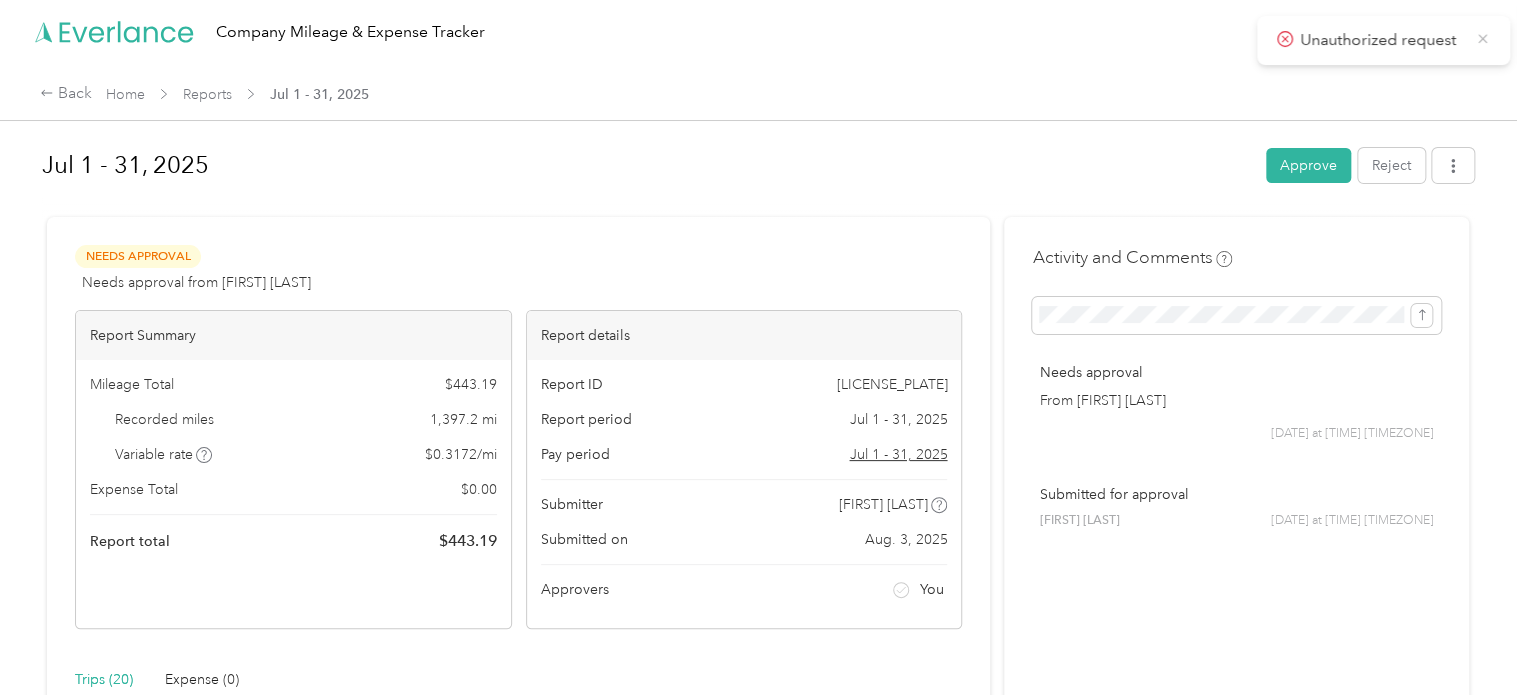 click 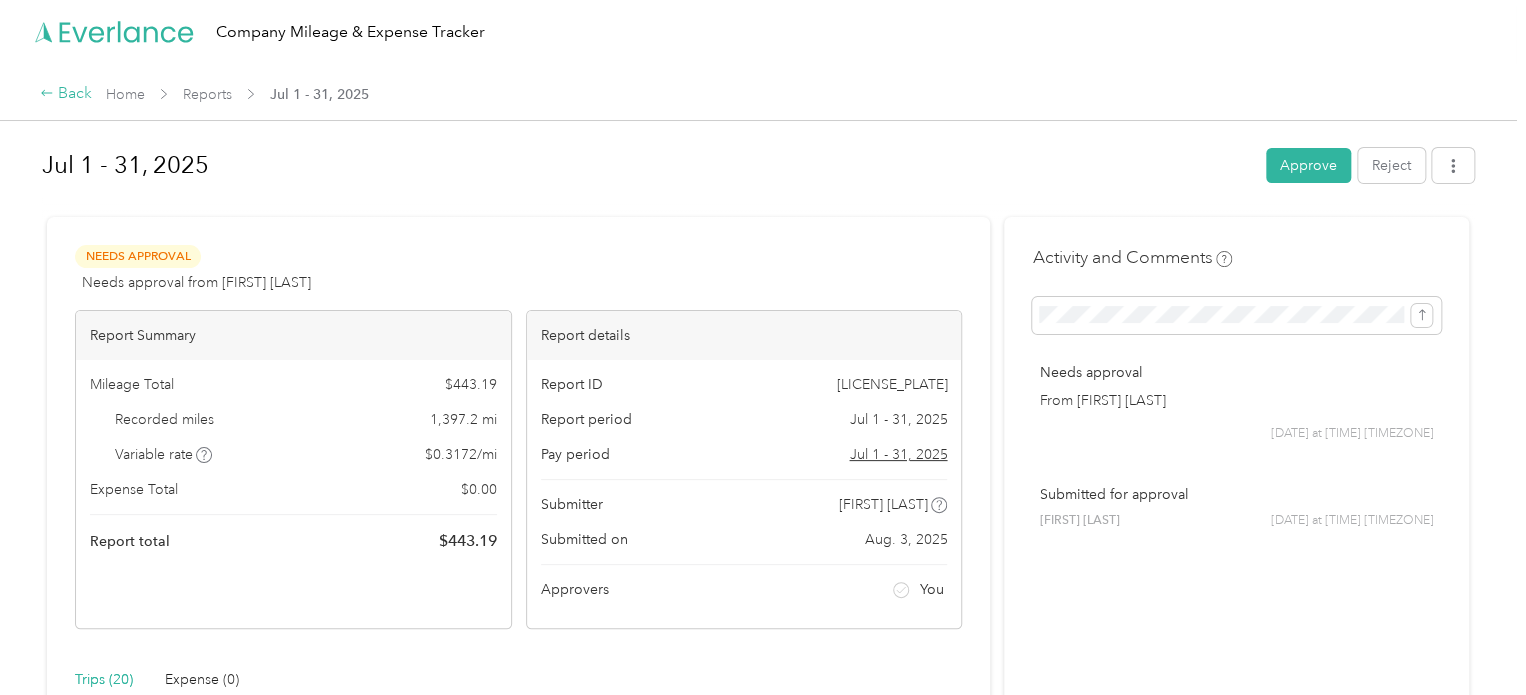 click on "Back" at bounding box center (66, 94) 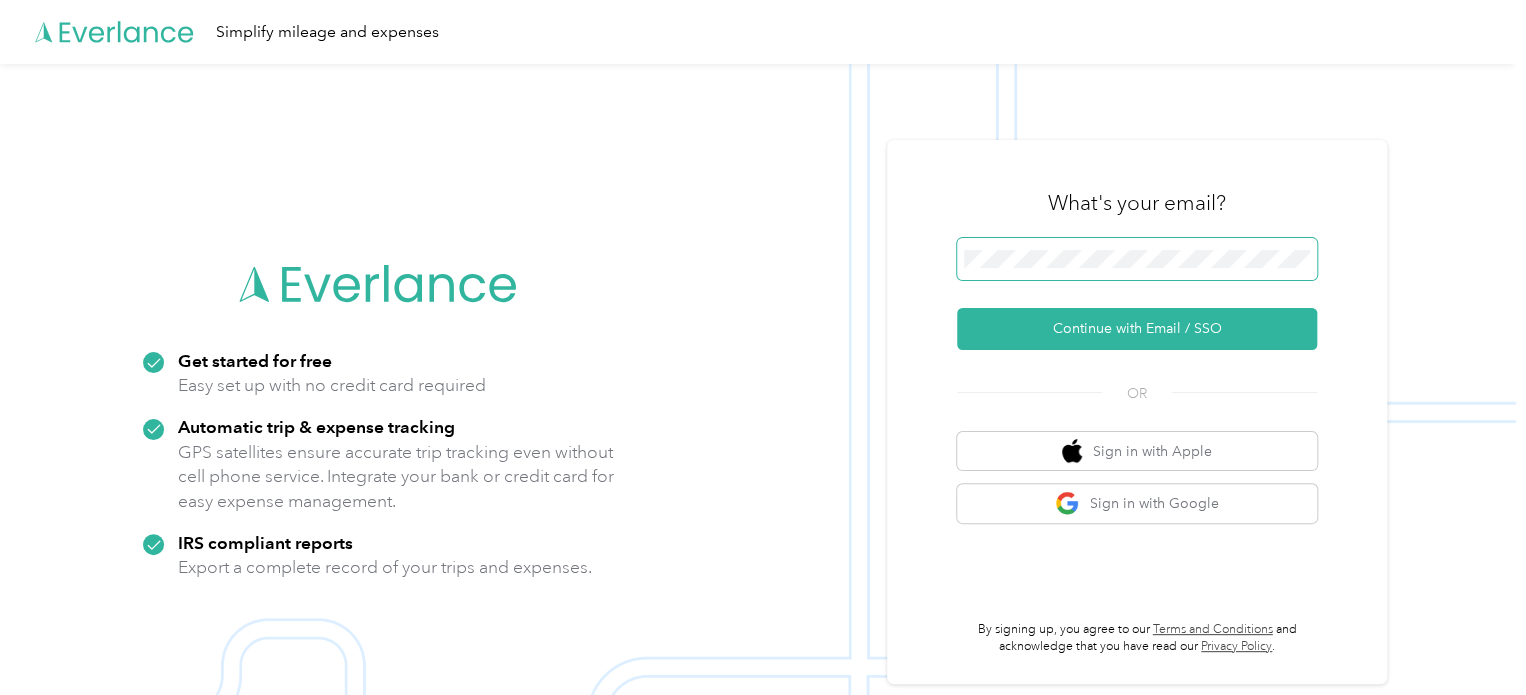 click at bounding box center (1137, 259) 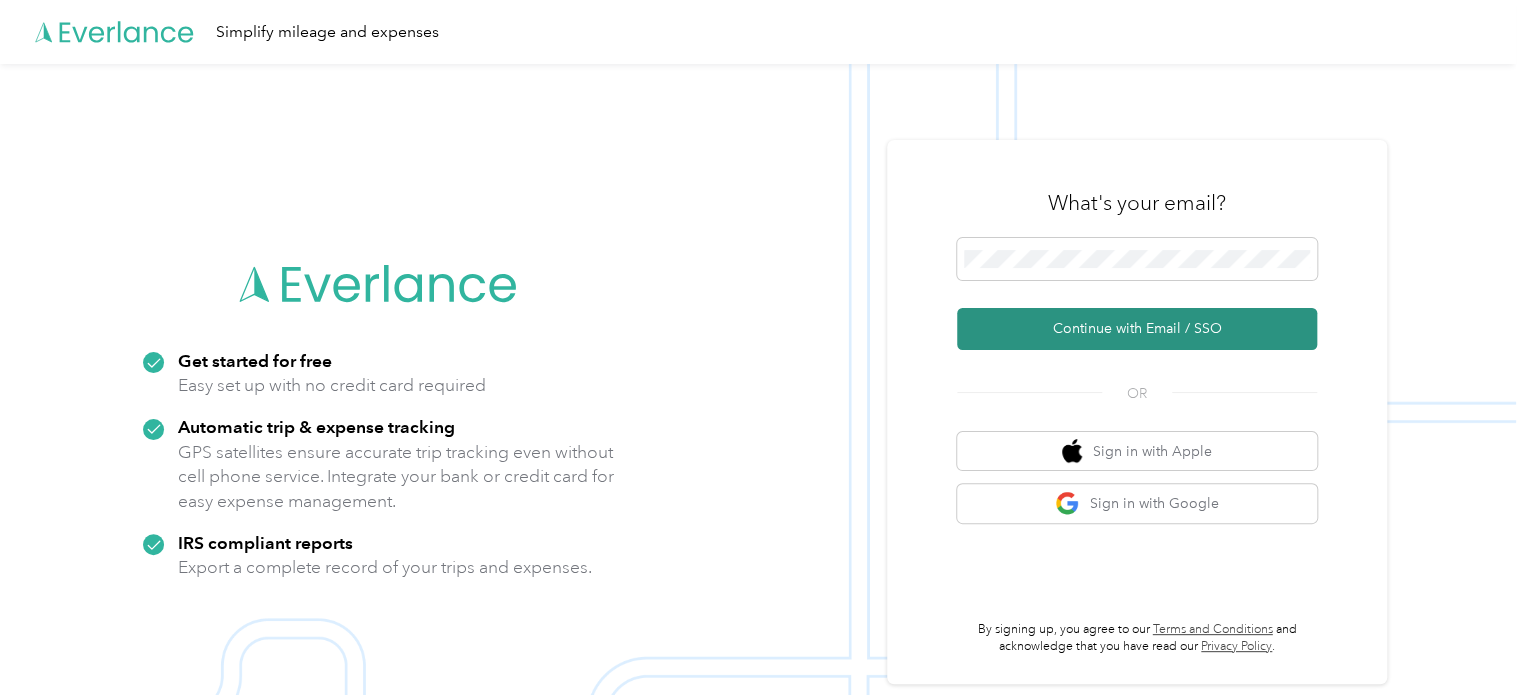 click on "Continue with Email / SSO" at bounding box center (1137, 329) 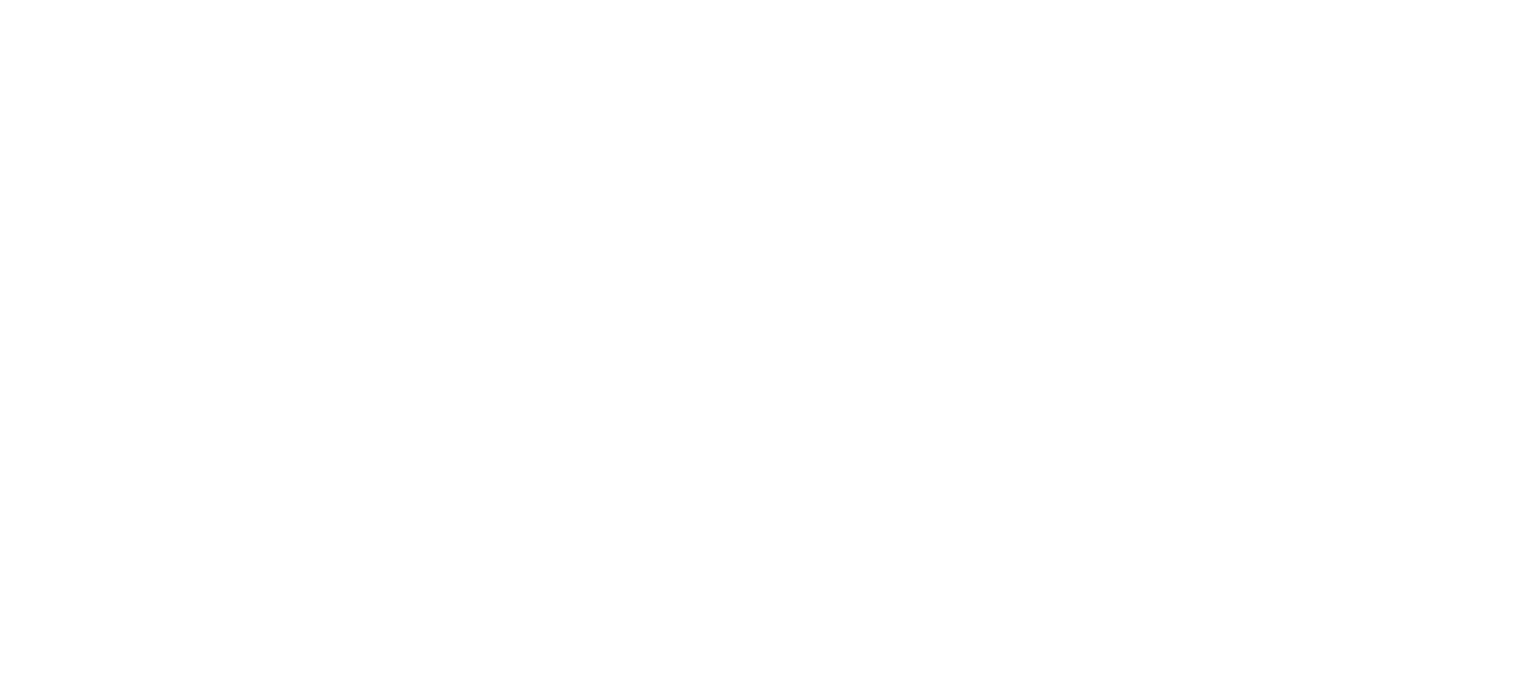 scroll, scrollTop: 0, scrollLeft: 0, axis: both 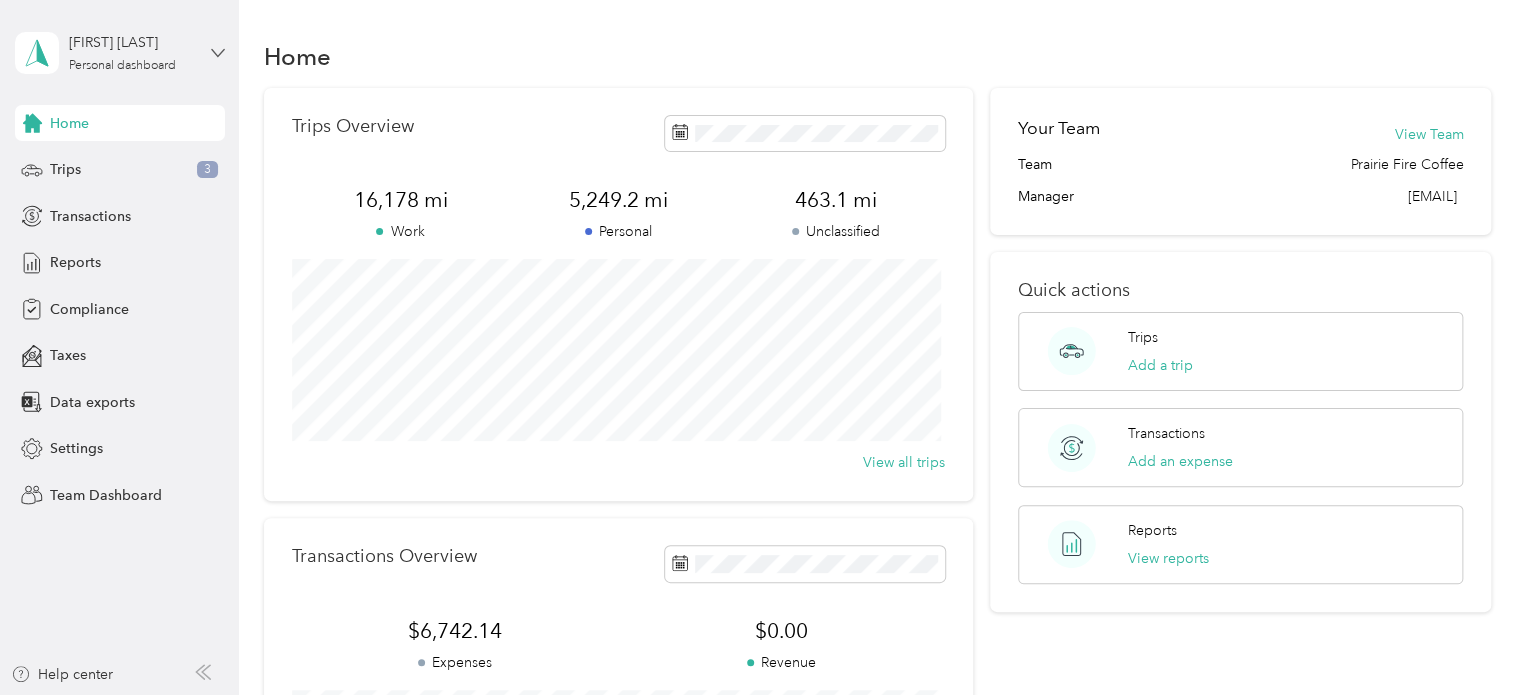 click 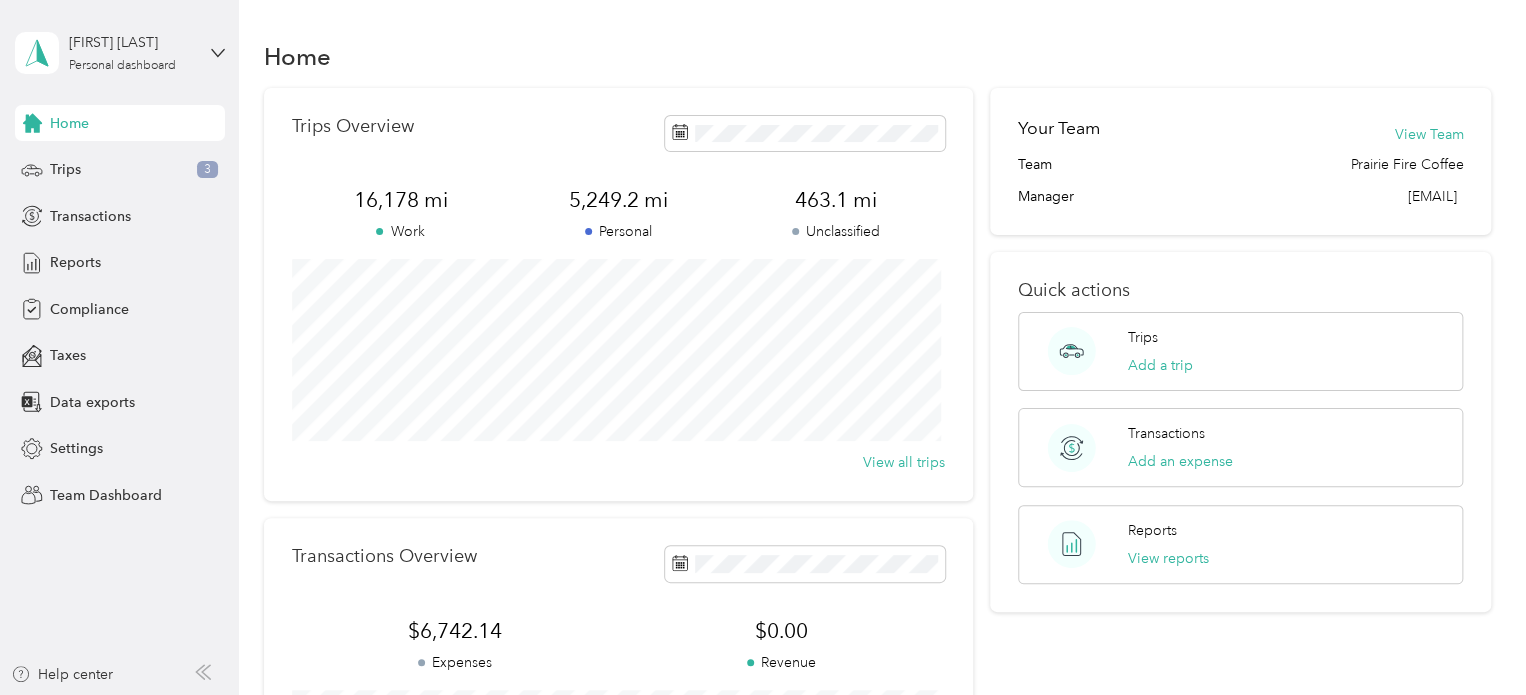 click on "Team dashboard" at bounding box center [167, 164] 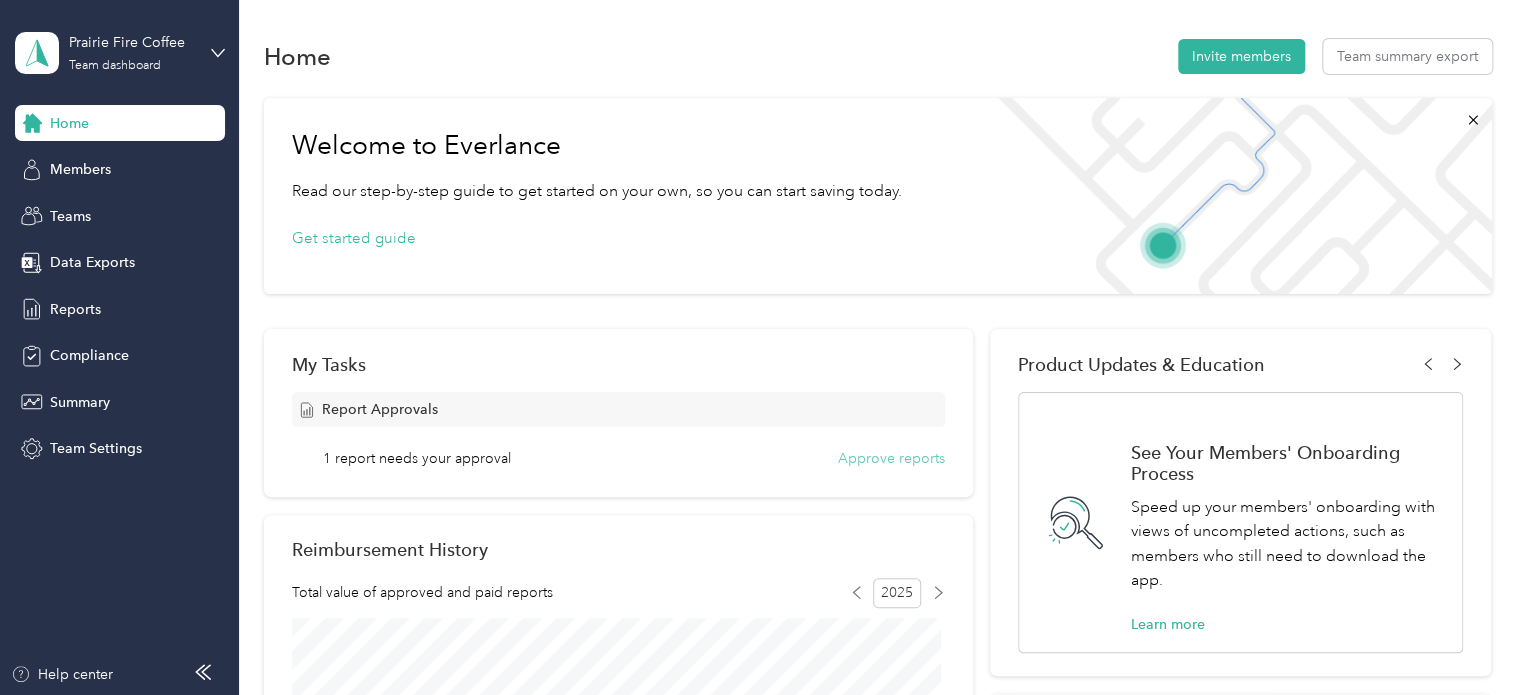 click on "Approve reports" at bounding box center (891, 458) 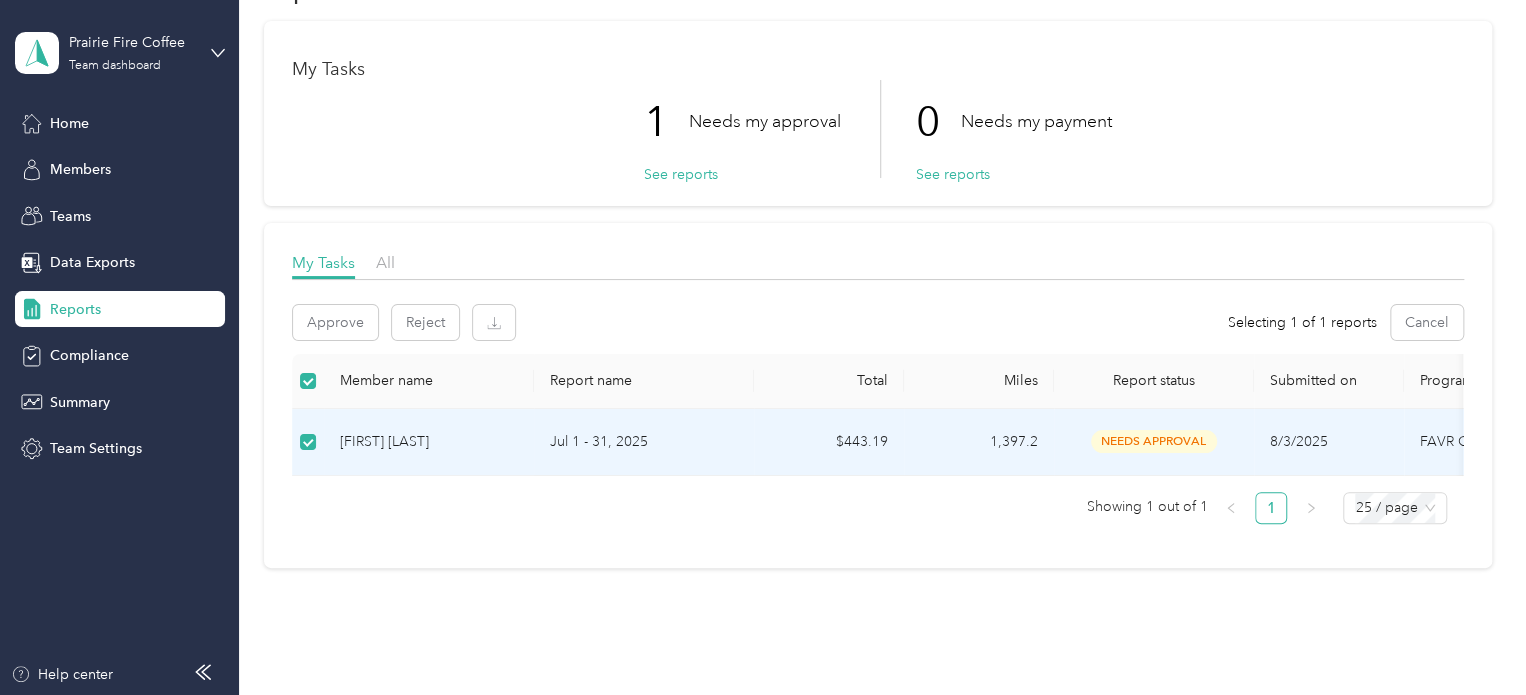 scroll, scrollTop: 100, scrollLeft: 0, axis: vertical 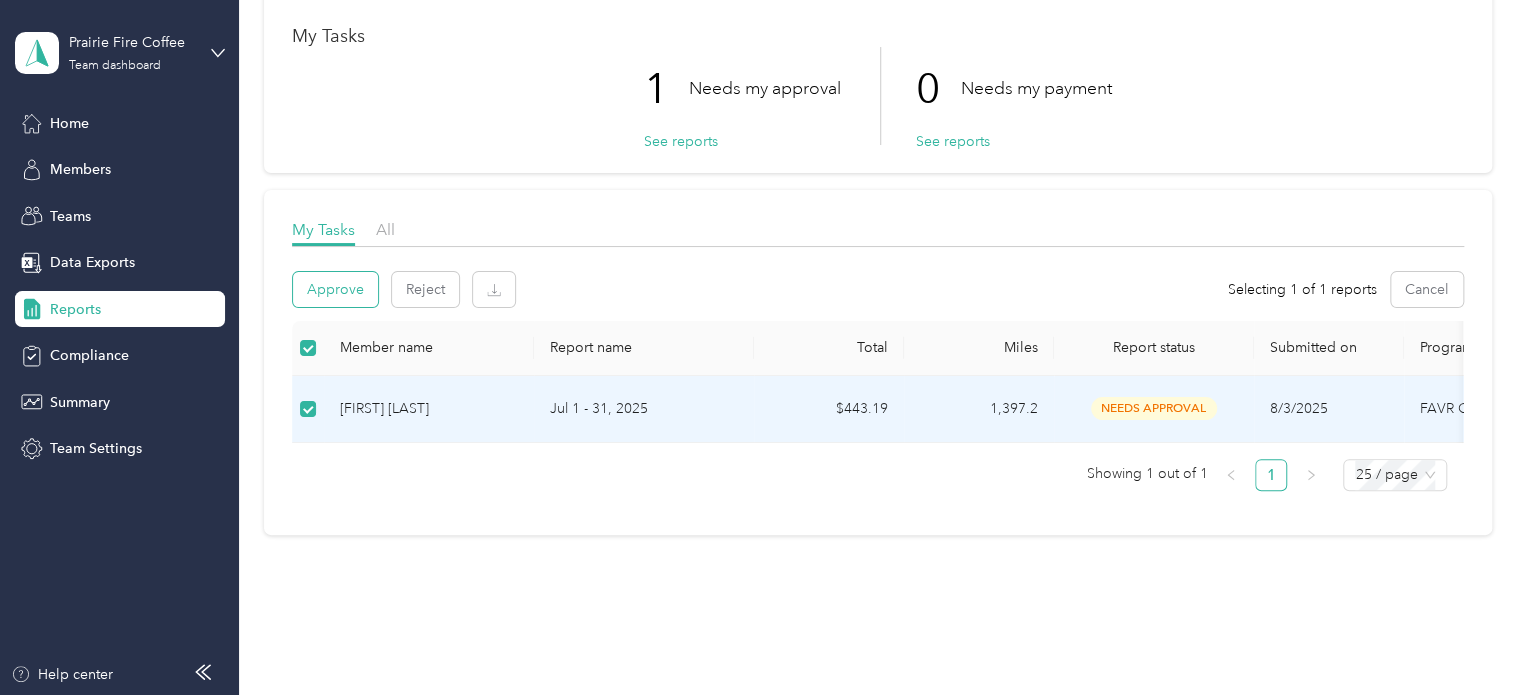 click on "Approve" at bounding box center [335, 289] 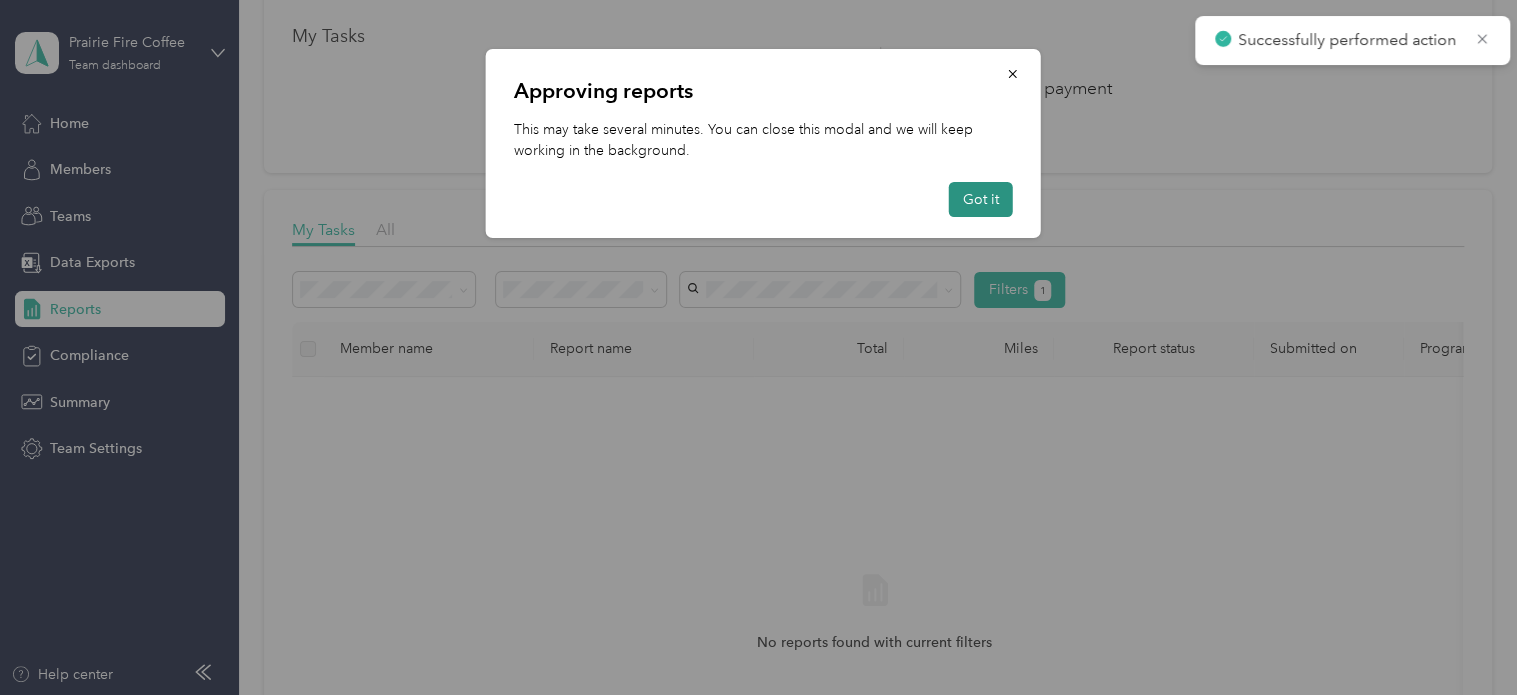 click on "Got it" at bounding box center (981, 199) 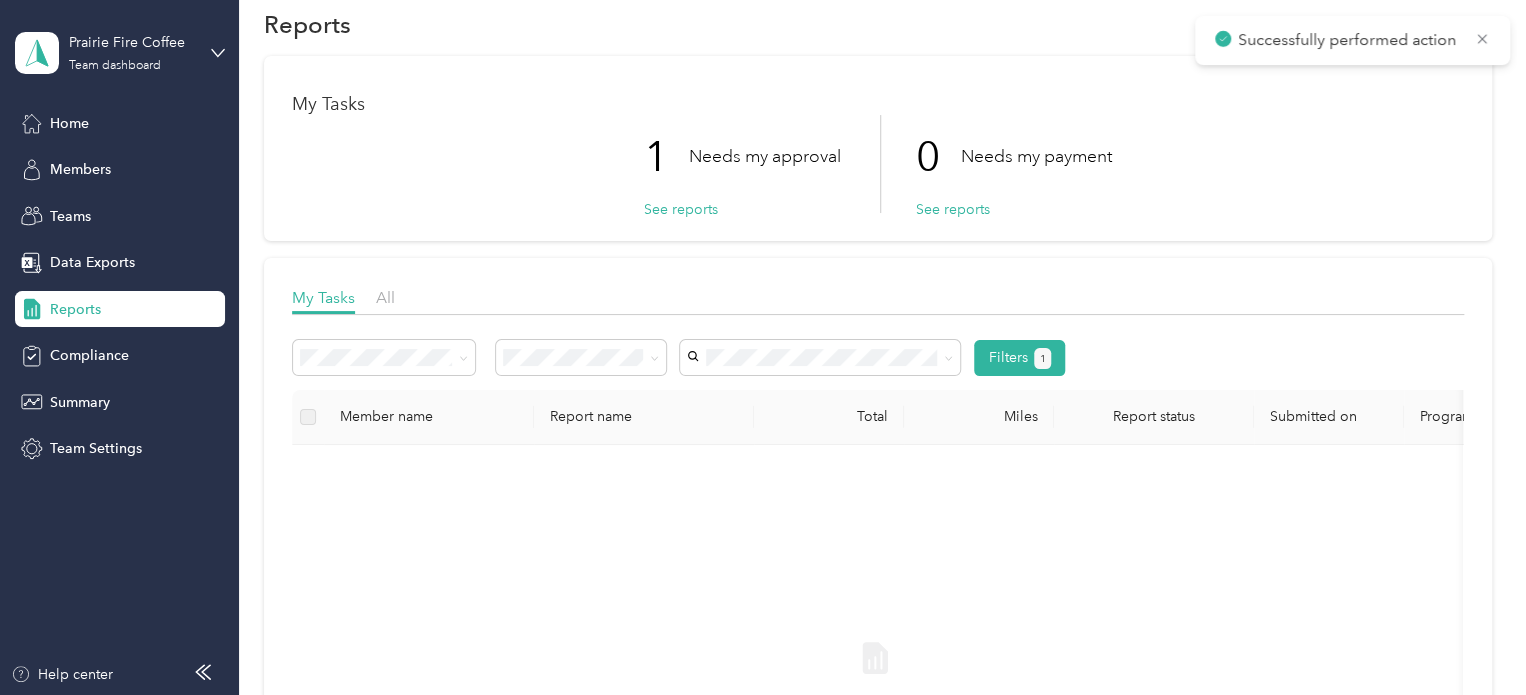 scroll, scrollTop: 0, scrollLeft: 0, axis: both 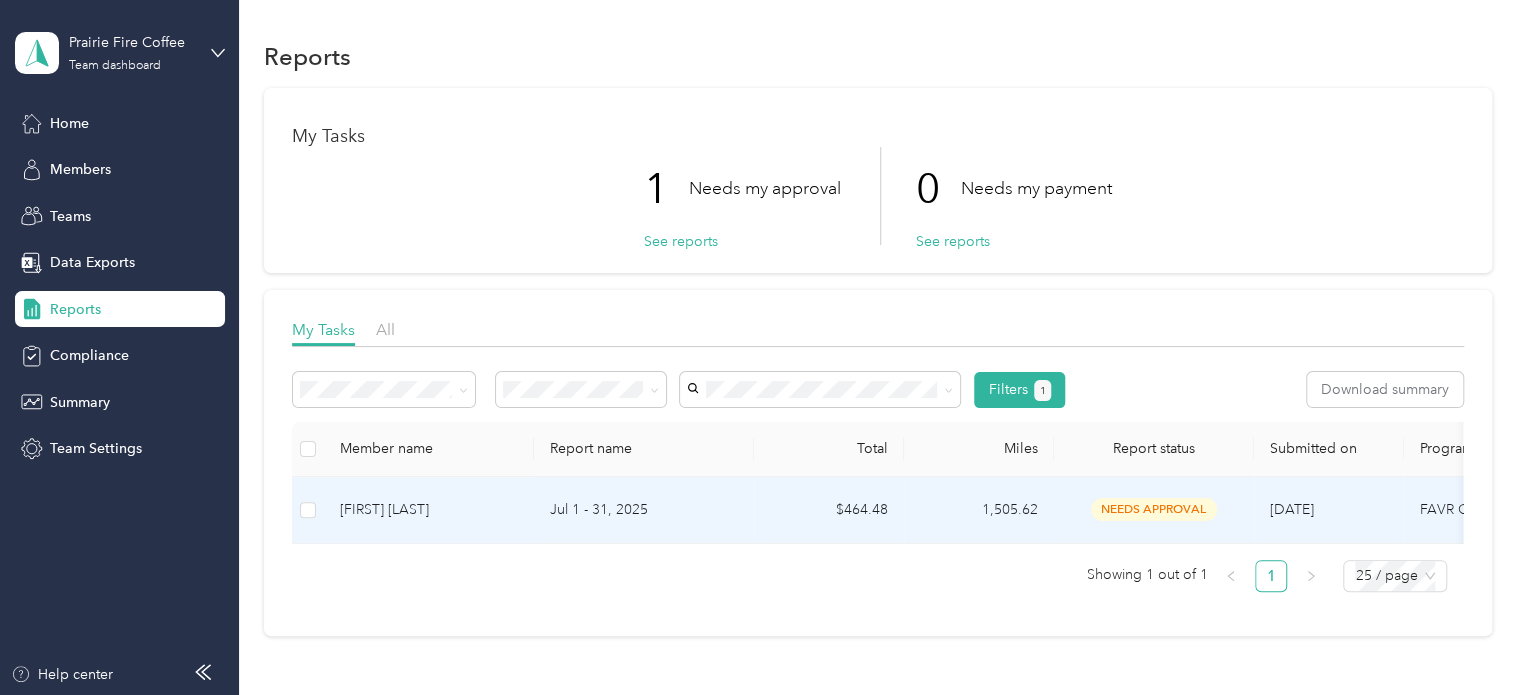click on "[FIRST] [LAST]" at bounding box center [429, 510] 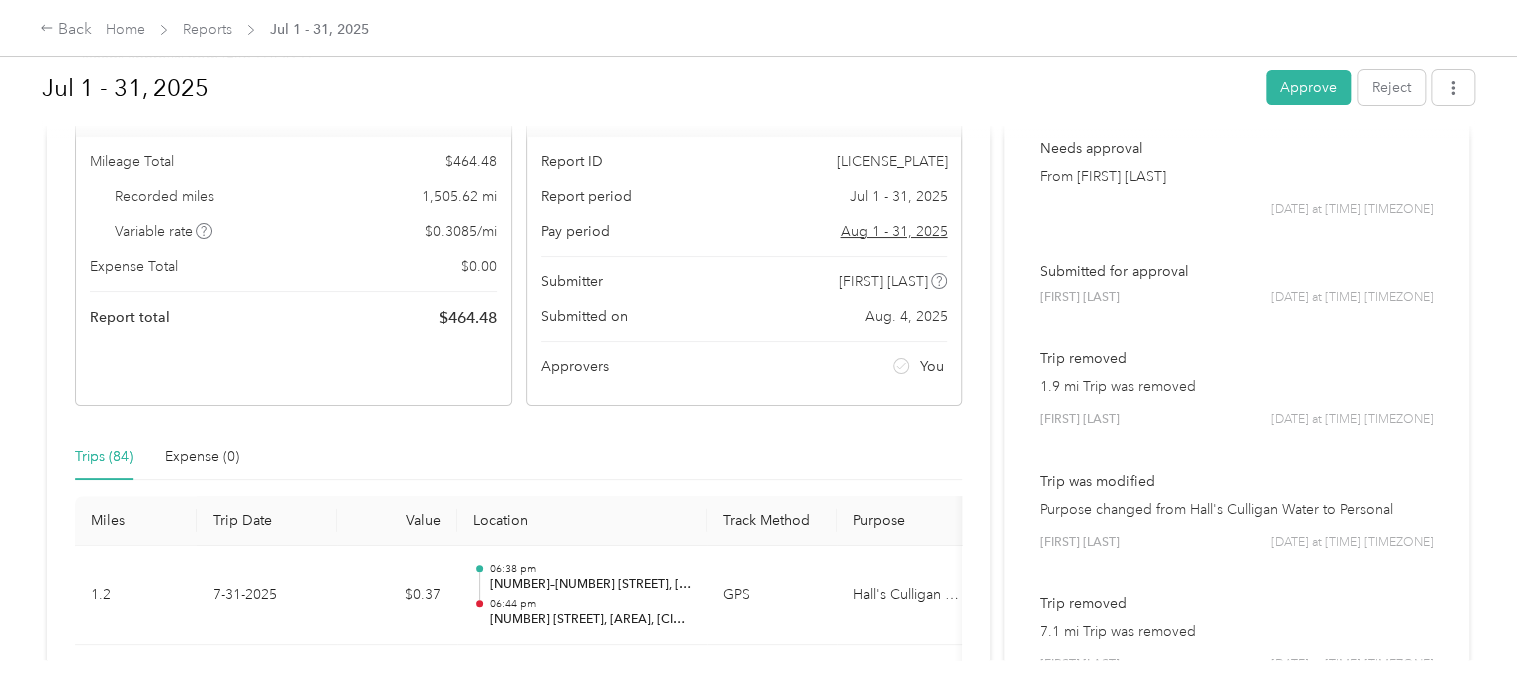 scroll, scrollTop: 0, scrollLeft: 0, axis: both 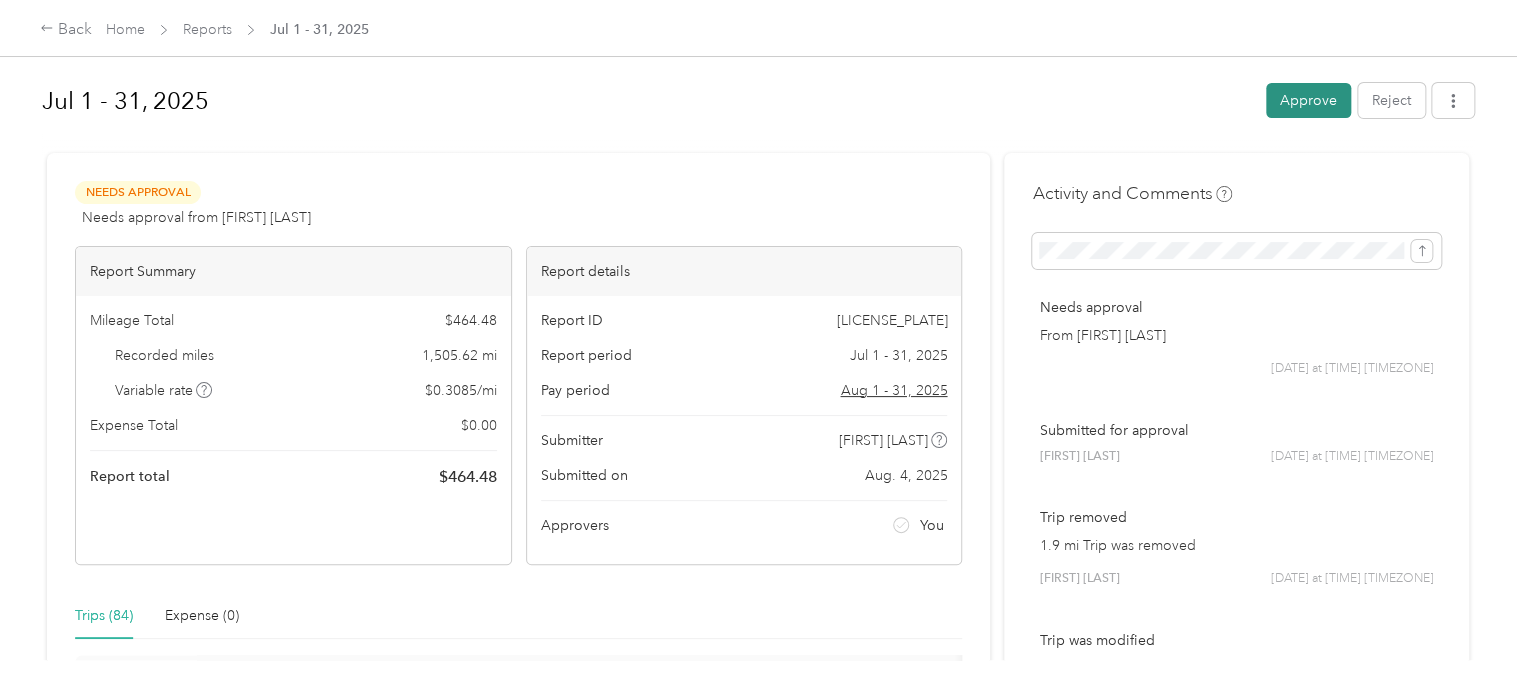 click on "Approve" at bounding box center (1308, 100) 